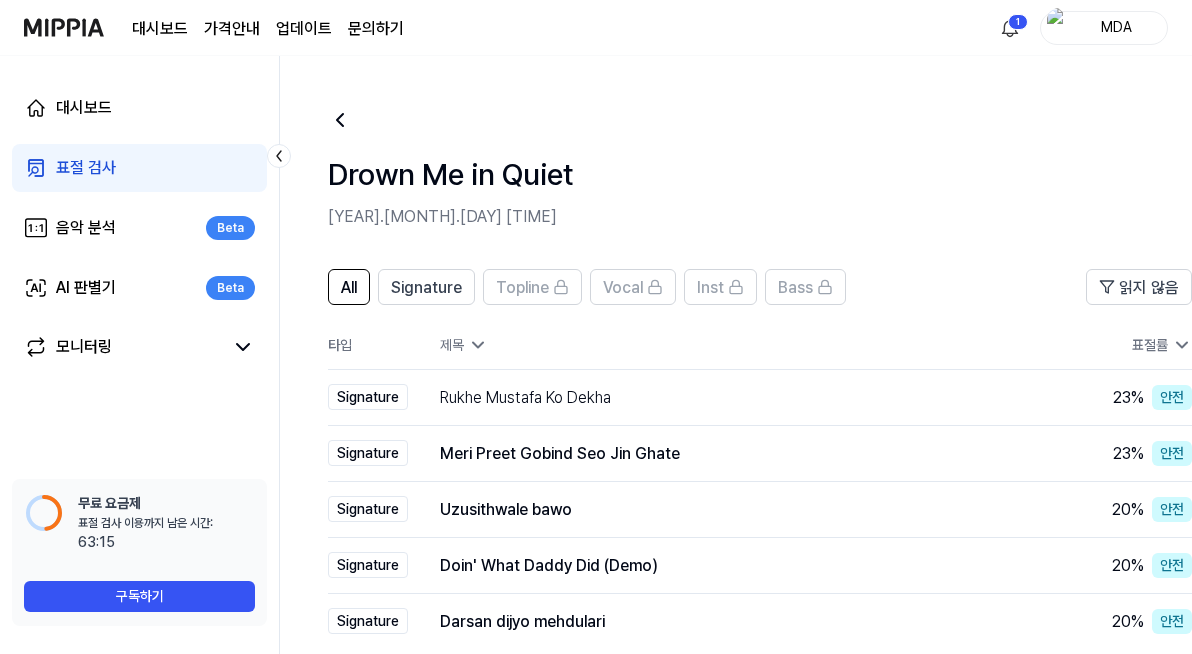 scroll, scrollTop: 0, scrollLeft: 0, axis: both 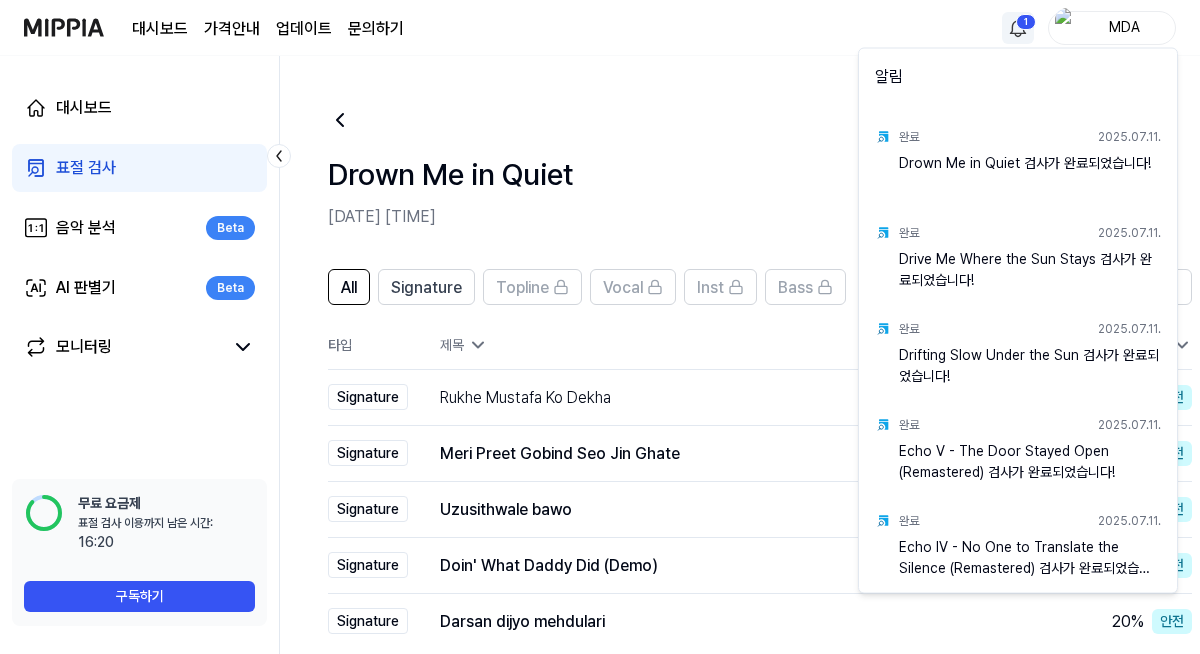 click on "대시보드 가격안내 업데이트 문의하기 1 MDA 대시보드 표절 검사 음악 분석 Beta AI 판별기 Beta 모니터링 📋  설문조사 음원 표절 검사를 사용해보니 어떠셨나요? 여러분의 피드백을 기다리고 있습니다!  설문조사 하러 가기 무료 요금제 표절 검사 이용까지 남은 시간:  이용 가능 시간:      16:20 구독하기 Drown Me in Quiet 2025.07.12 오전 8:20 All Signature Topline Vocal Inst Bass 읽지 않음 All Signature Vocal Inst Topline Bass 타입 제목 표절률 표절률 읽지 않음 Signature Rukhe Mustafa Ko Dekha 결과보기 23 % 안전   Signature Meri Preet Gobind Seo Jin Ghate 결과보기 23 % 안전   Signature Uzusithwale bawo 결과보기 20 % 안전   Signature Doin' What Daddy Did (Demo) 결과보기 20 % 안전   Signature Darsan dijyo mehdulari 결과보기 20 % 안전   등록한 곡과 유사한 곡을 최대 50개까지 찾았어요. 지금 업그레이드하고 모두 확인해 보세요. Previous 1 2" at bounding box center (600, 327) 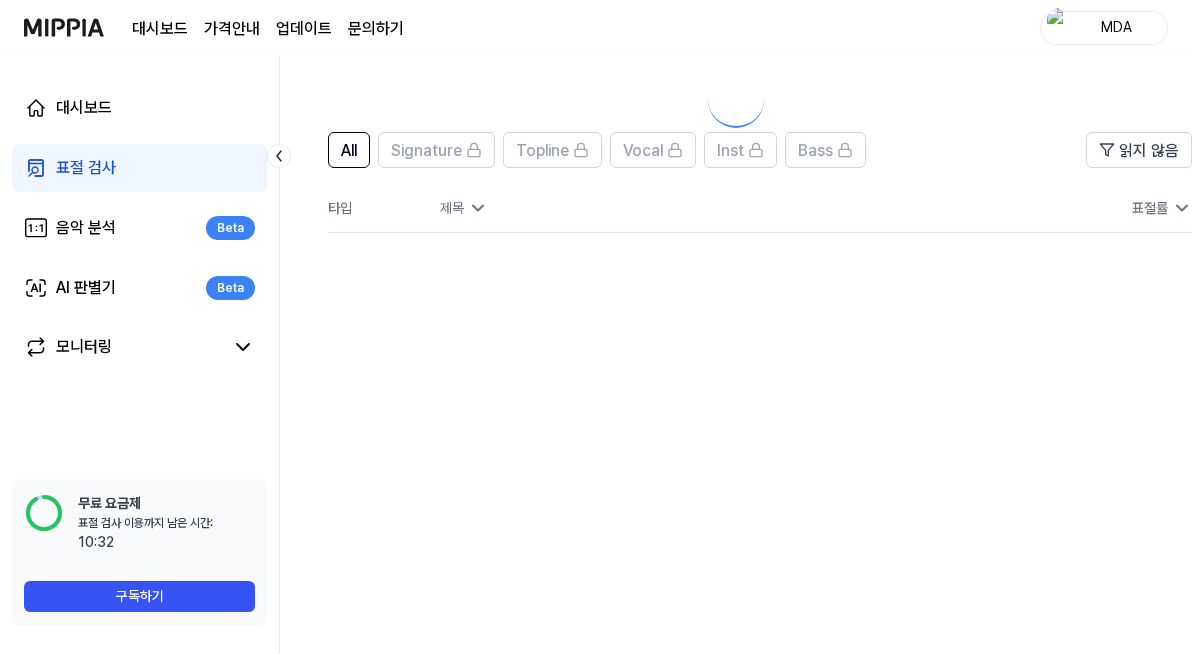 scroll, scrollTop: 0, scrollLeft: 0, axis: both 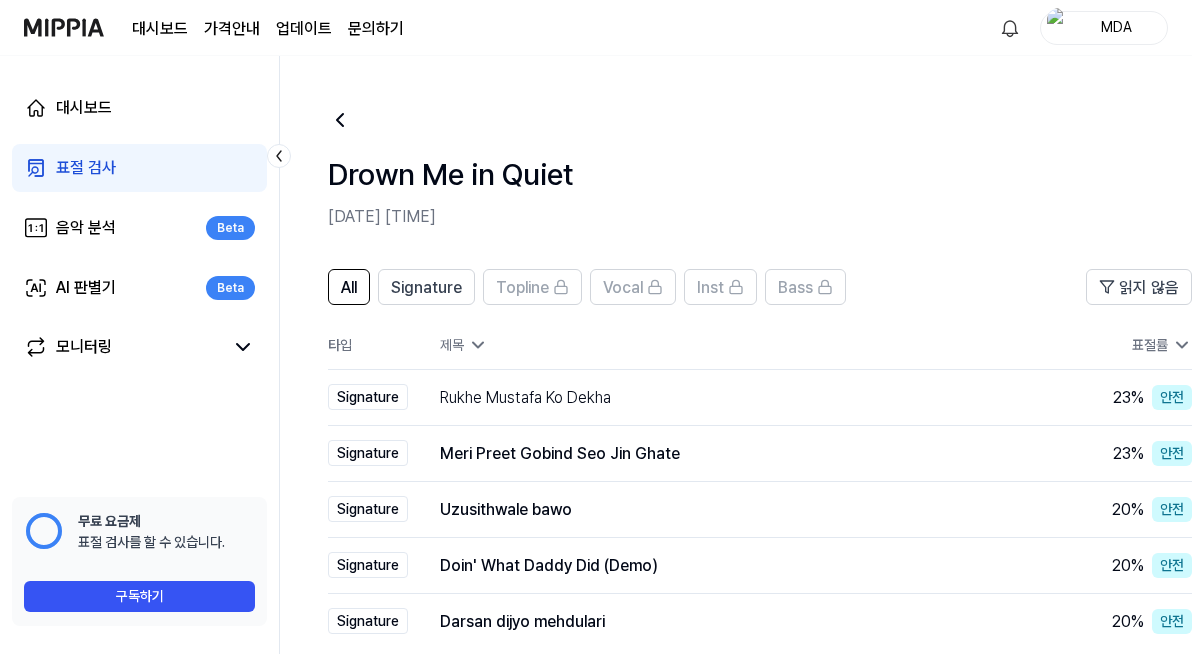 click on "표절 검사" at bounding box center [139, 168] 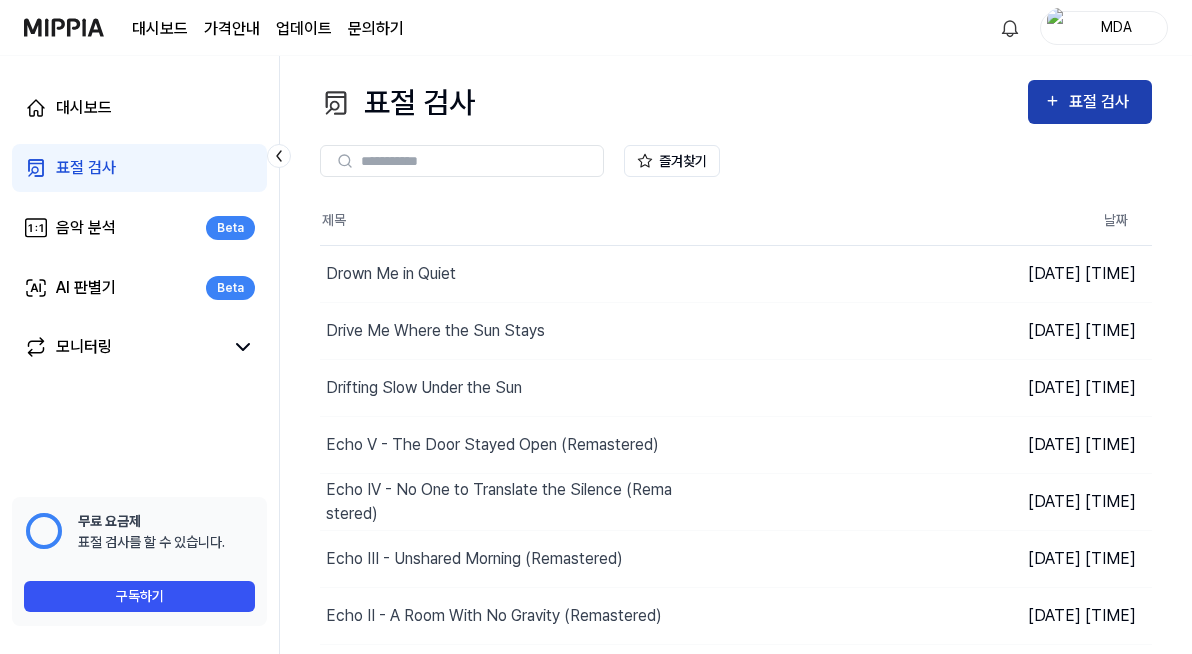 click on "표절 검사" at bounding box center [1102, 102] 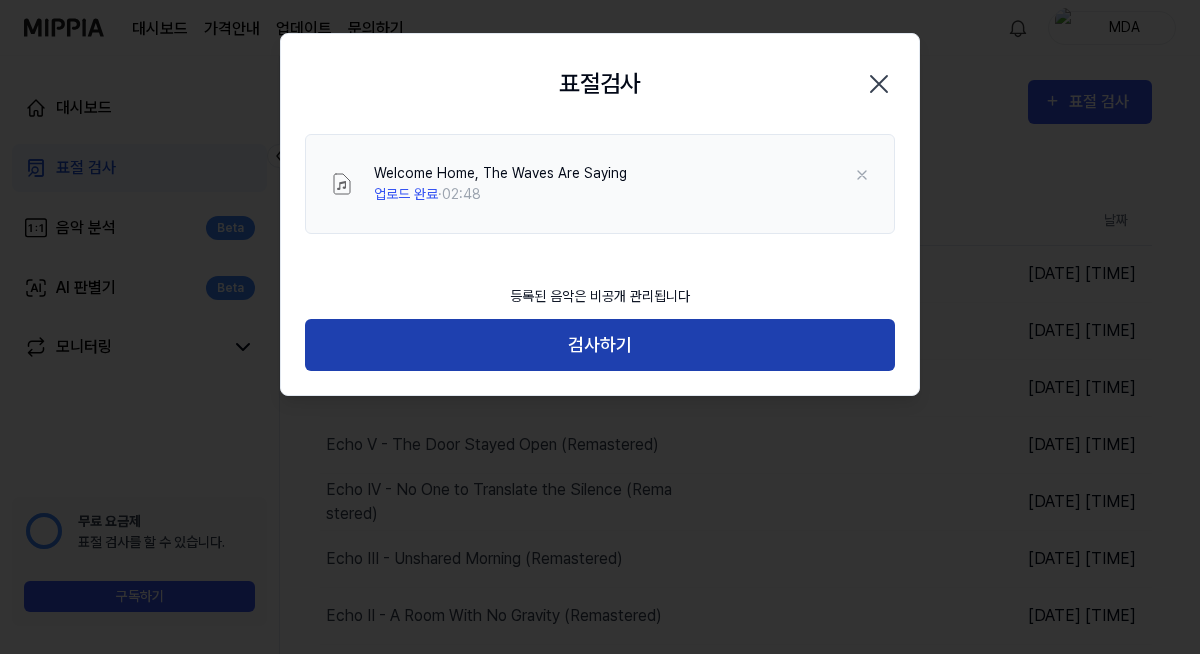 click on "검사하기" at bounding box center [600, 345] 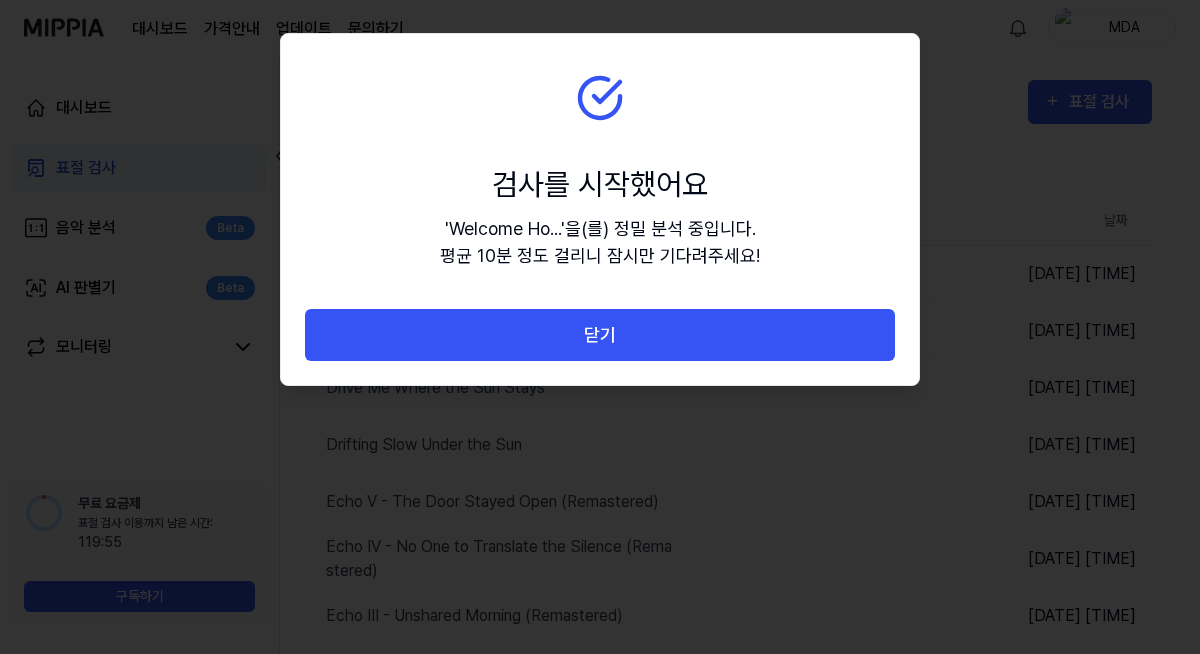 click on "닫기" at bounding box center [600, 335] 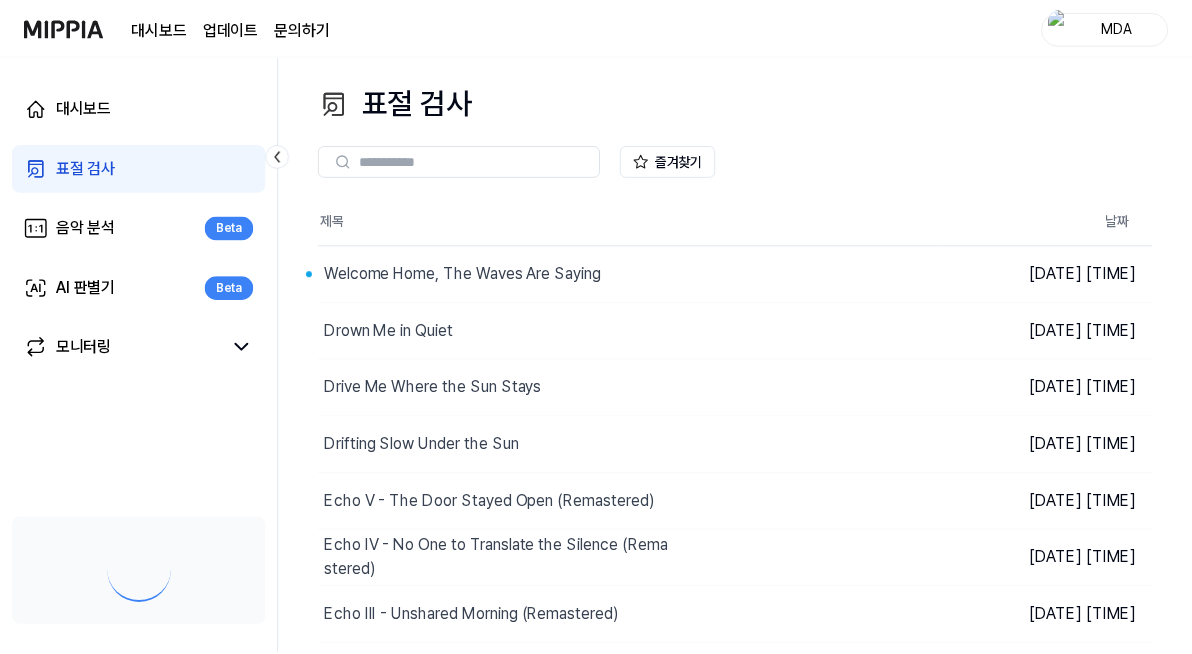 scroll, scrollTop: 0, scrollLeft: 0, axis: both 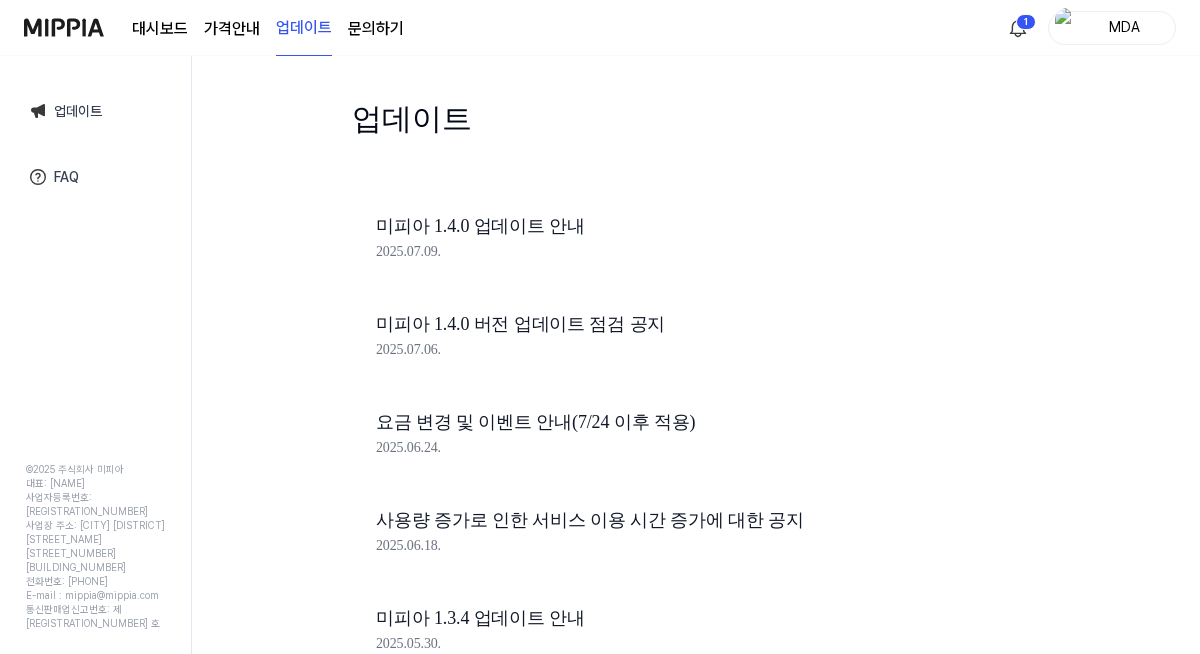click on "대시보드" at bounding box center [160, 29] 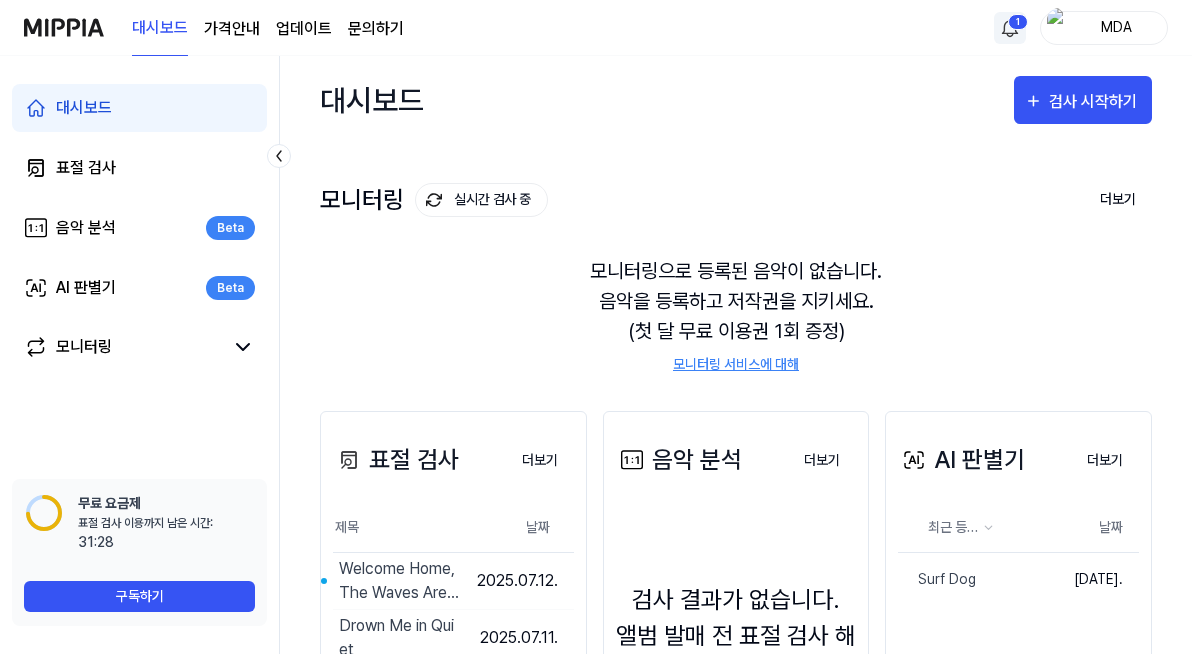 click on "대시보드 가격안내 업데이트 문의하기 1 MDA 대시보드 표절 검사 음악 분석 Beta AI 판별기 Beta 모니터링 📋  설문조사 음원 표절 검사를 사용해보니 어떠셨나요? 여러분의 피드백을 기다리고 있습니다!  설문조사 하러 가기 무료 요금제 표절 검사 이용까지 남은 시간:  이용 가능 시간:      31:28 구독하기 대시보드 검사 시작하기 모니터링 실시간 검사 중 더보기 모니터링 모니터링으로 등록된 음악이 없습니다.
음악을 등록하고 저작권을 지키세요.
(첫 달 무료 이용권 1회 증정) 모니터링 서비스에 대해 표절 검사 더보기 표절 검사 제목 날짜 Welcome Home, The Waves Are Saying 결과보기 [DATE]. Drown Me in Quiet 결과보기 [DATE]. Drive Me Where the Sun Stays 결과보기 [DATE]. Drifting Slow Under the Sun 결과보기 [DATE]. Echo V - The Door Stayed Open (Remastered) 결과보기 [DATE]. 결과보기 [DATE]. 날짜" at bounding box center (596, 327) 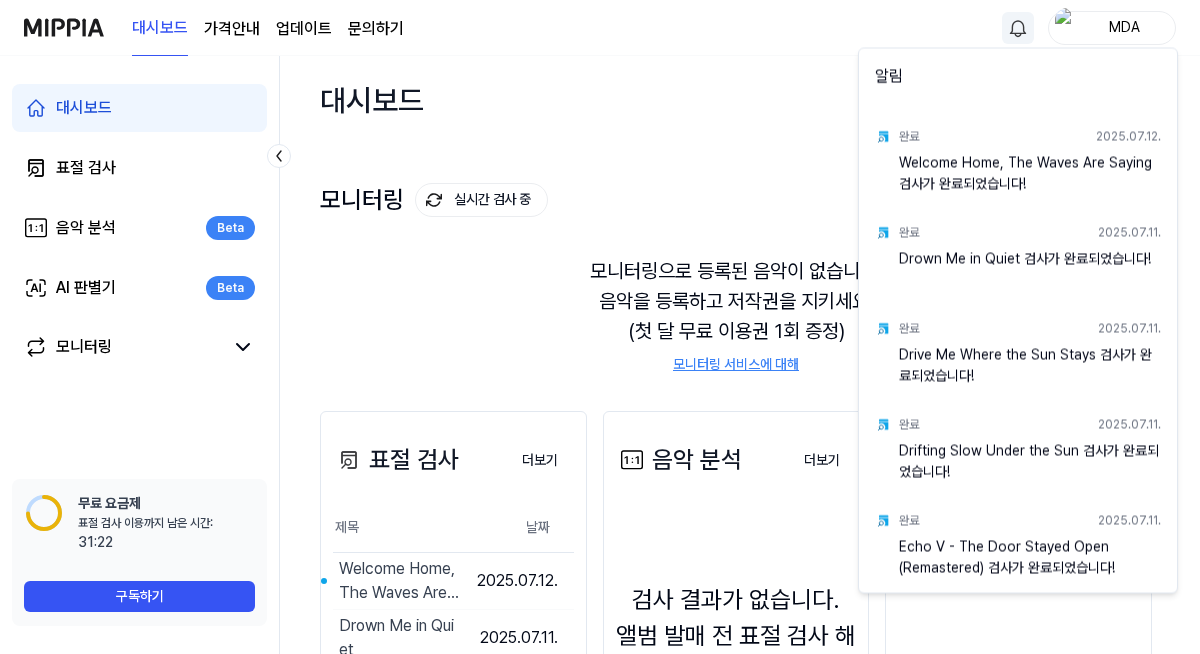 click on "대시보드 가격안내 업데이트 문의하기 MDA 대시보드 표절 검사 음악 분석 Beta AI 판별기 Beta 모니터링 📋  설문조사 음원 표절 검사를 사용해보니 어떠셨나요? 여러분의 피드백을 기다리고 있습니다!  설문조사 하러 가기 무료 요금제 표절 검사 이용까지 남은 시간:  이용 가능 시간:      31:22 구독하기 대시보드 검사 시작하기 모니터링 실시간 검사 중 더보기 모니터링 모니터링으로 등록된 음악이 없습니다.
음악을 등록하고 저작권을 지키세요.
(첫 달 무료 이용권 1회 증정) 모니터링 서비스에 대해 표절 검사 더보기 표절 검사 제목 날짜 Welcome Home, The Waves Are Saying 결과보기 [DATE]. Drown Me in Quiet 결과보기 [DATE]. Drive Me Where the Sun Stays 결과보기 [DATE]. Drifting Slow Under the Sun 결과보기 [DATE]. Echo V - The Door Stayed Open (Remastered) 결과보기 [DATE]. 결과보기 [DATE]. 날짜" at bounding box center [600, 327] 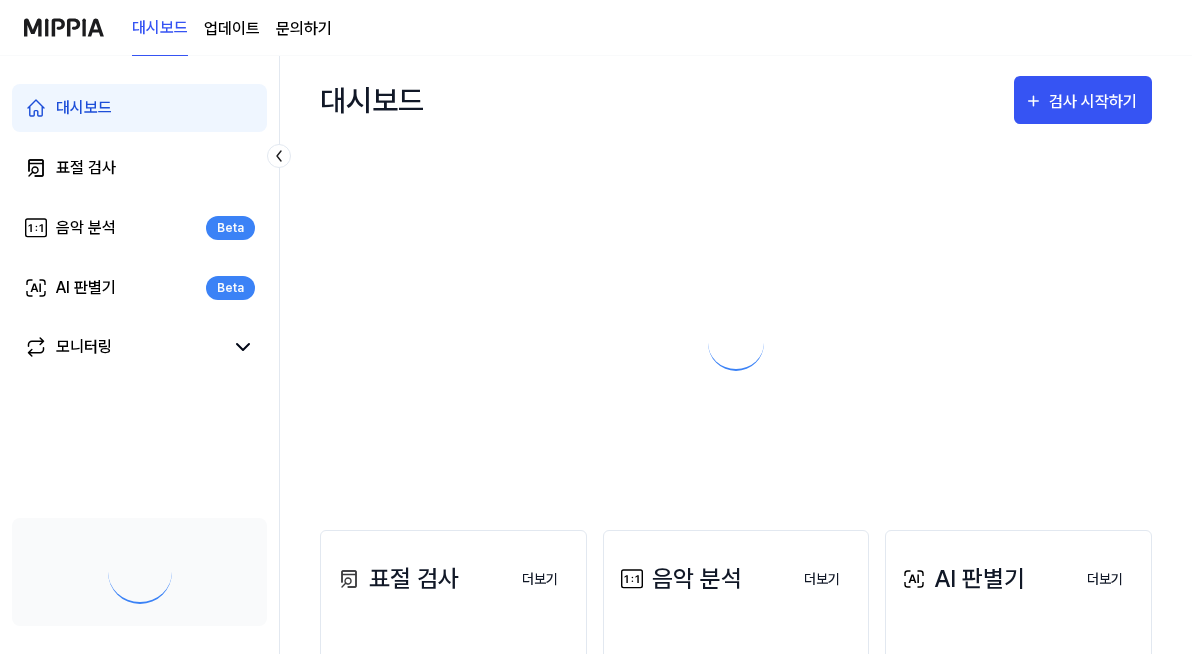scroll, scrollTop: 0, scrollLeft: 0, axis: both 